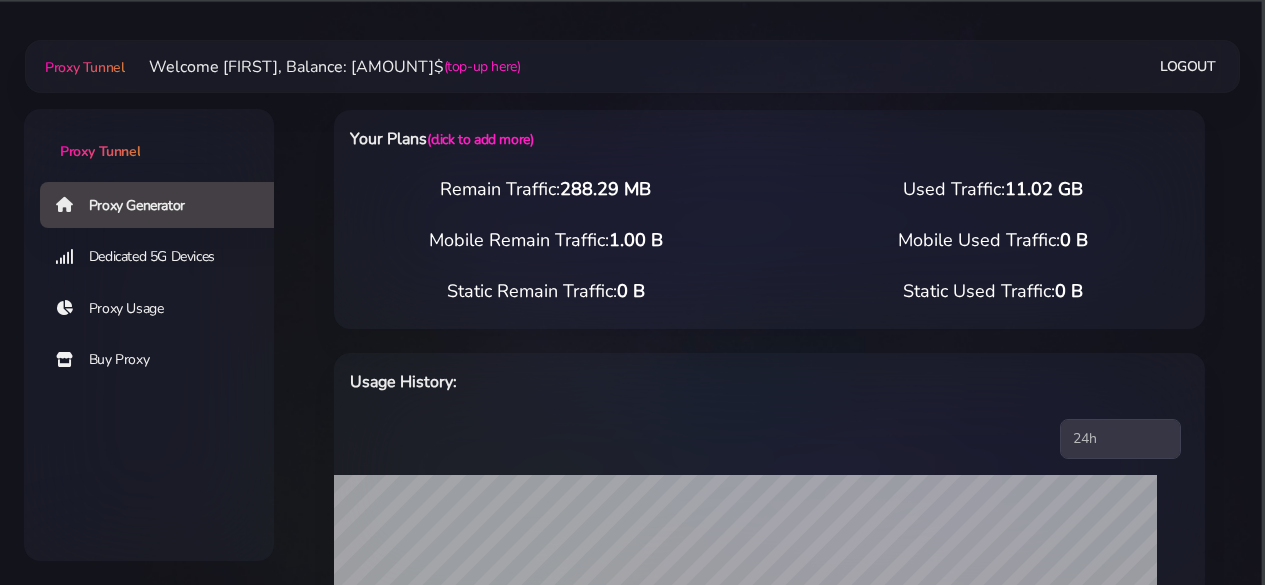 scroll, scrollTop: 0, scrollLeft: 0, axis: both 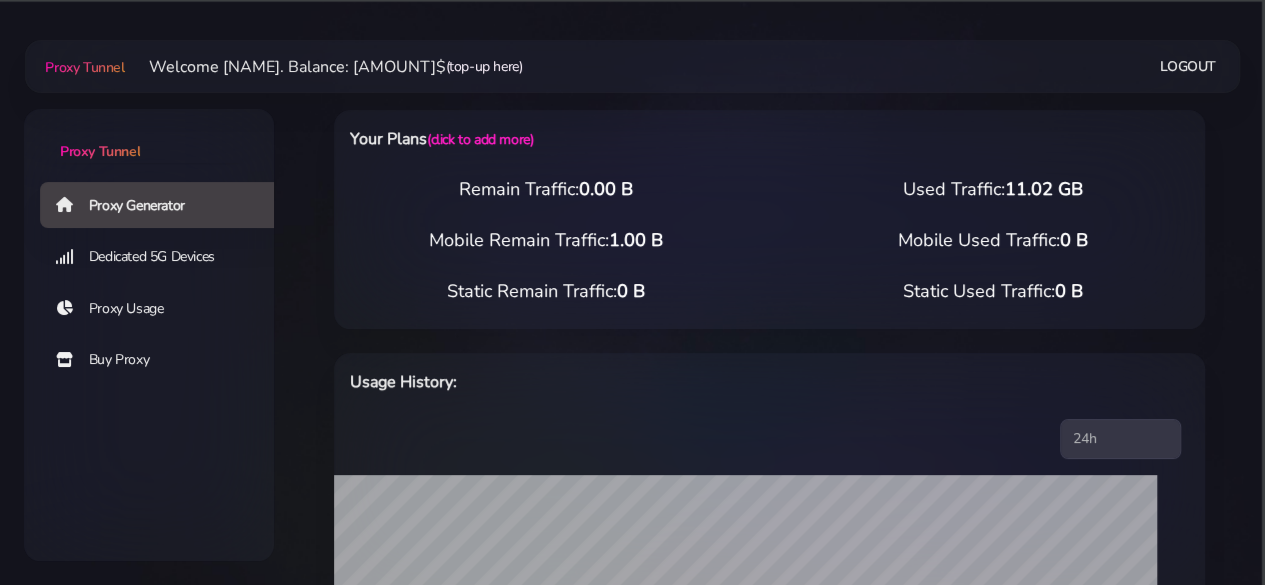 click on "(top-up here)" at bounding box center [484, 66] 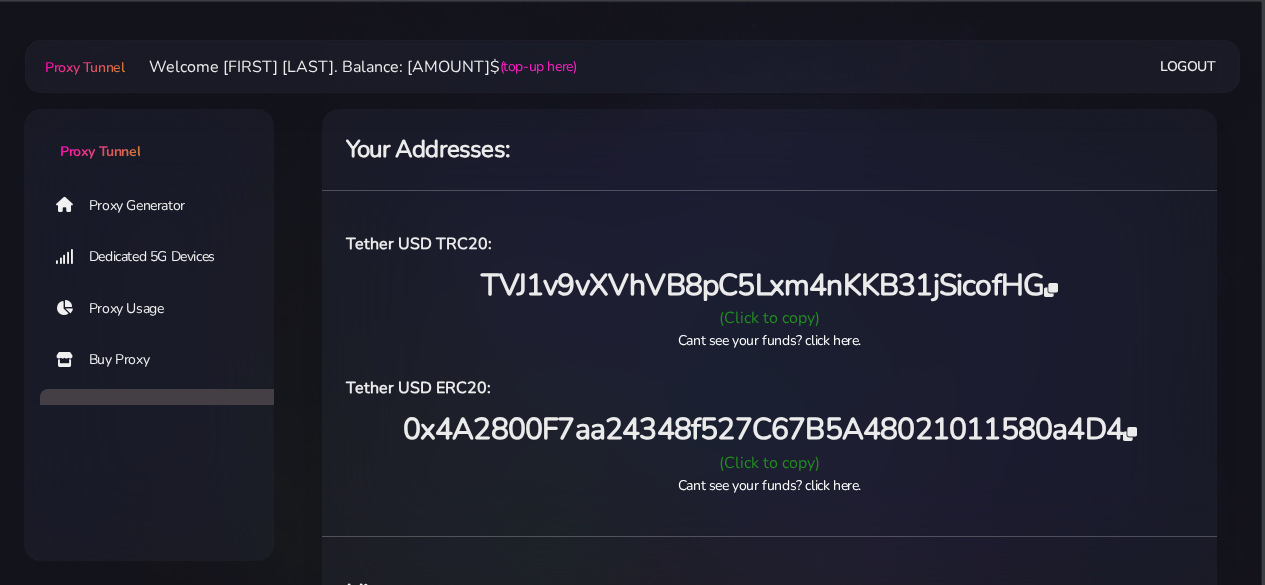 scroll, scrollTop: 0, scrollLeft: 0, axis: both 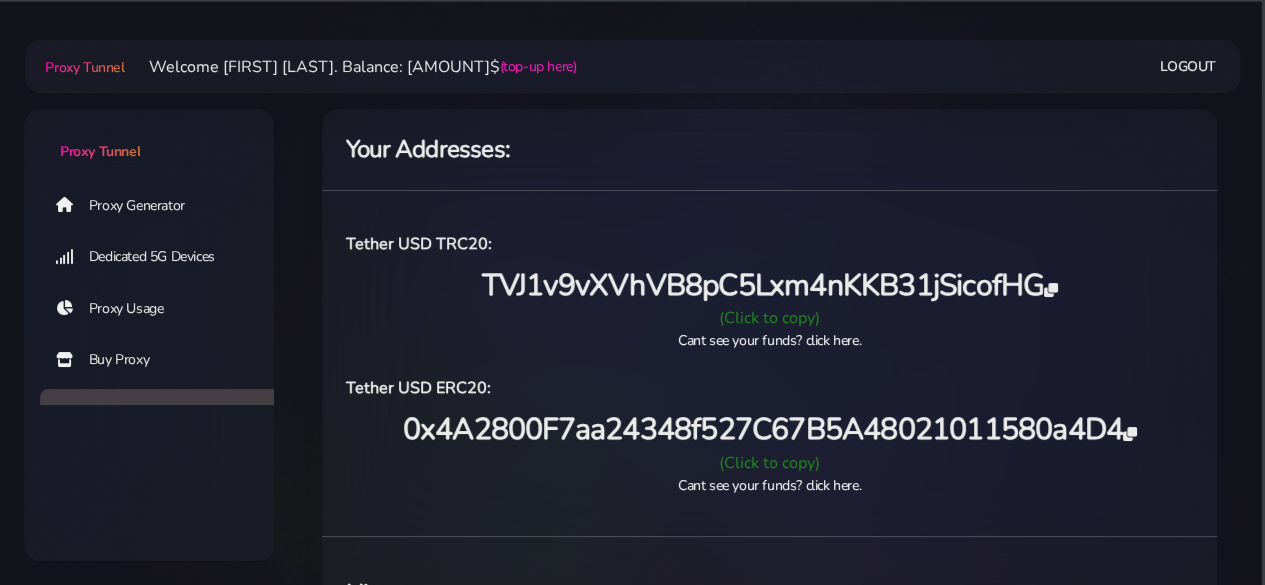 click on "Proxy Generator" at bounding box center [165, 205] 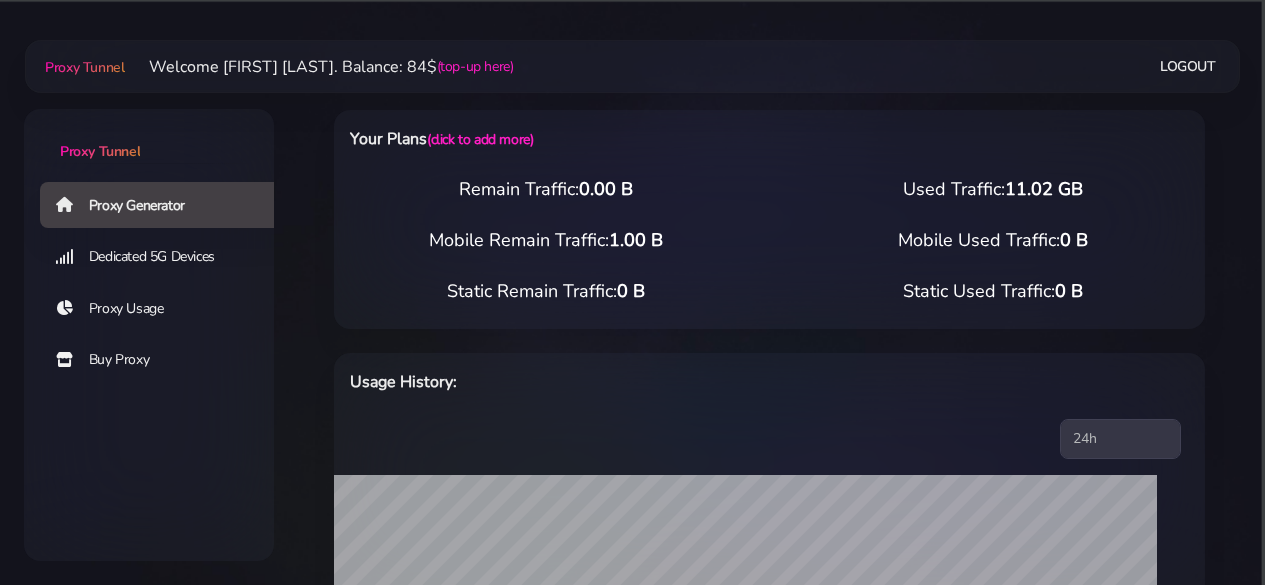 scroll, scrollTop: 0, scrollLeft: 0, axis: both 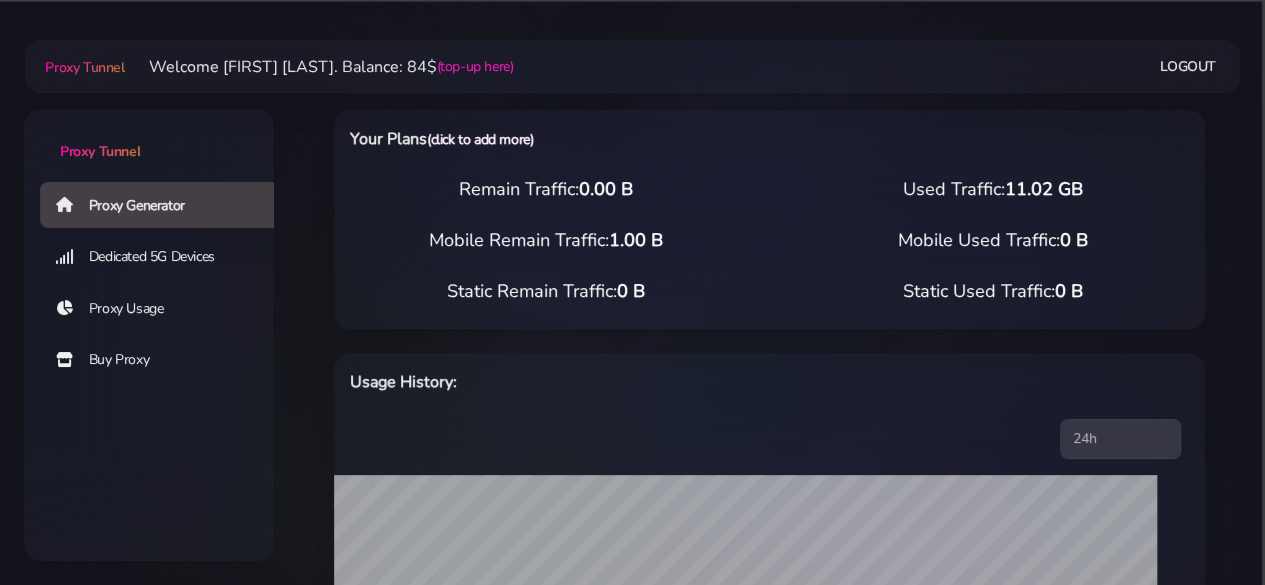 click on "(click to add more)" at bounding box center [480, 139] 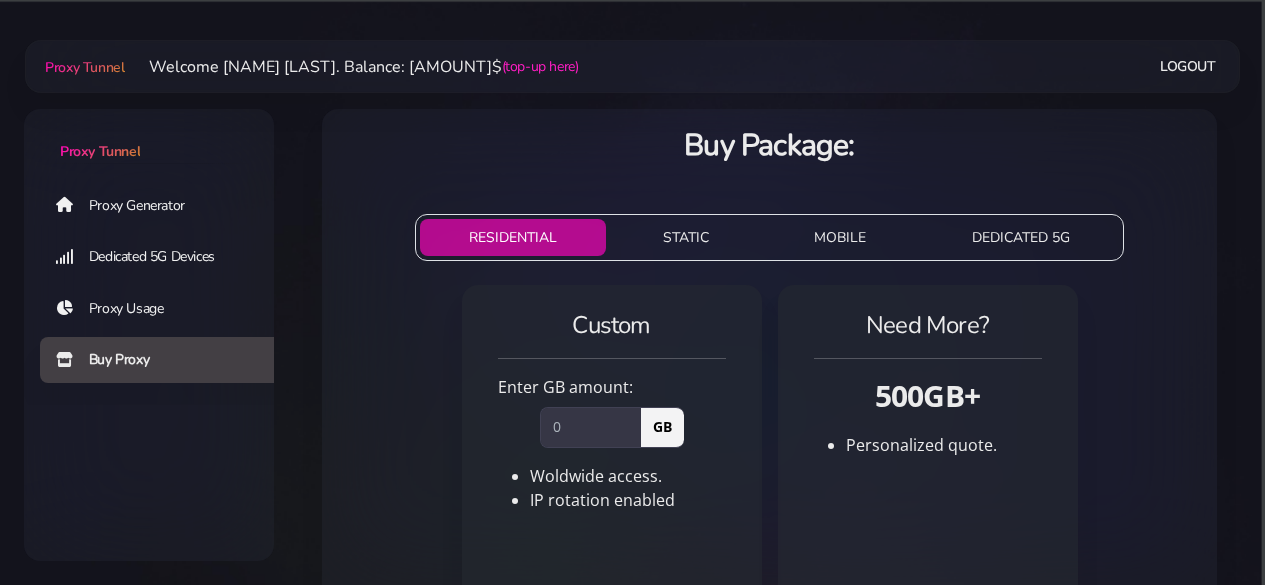 scroll, scrollTop: 0, scrollLeft: 0, axis: both 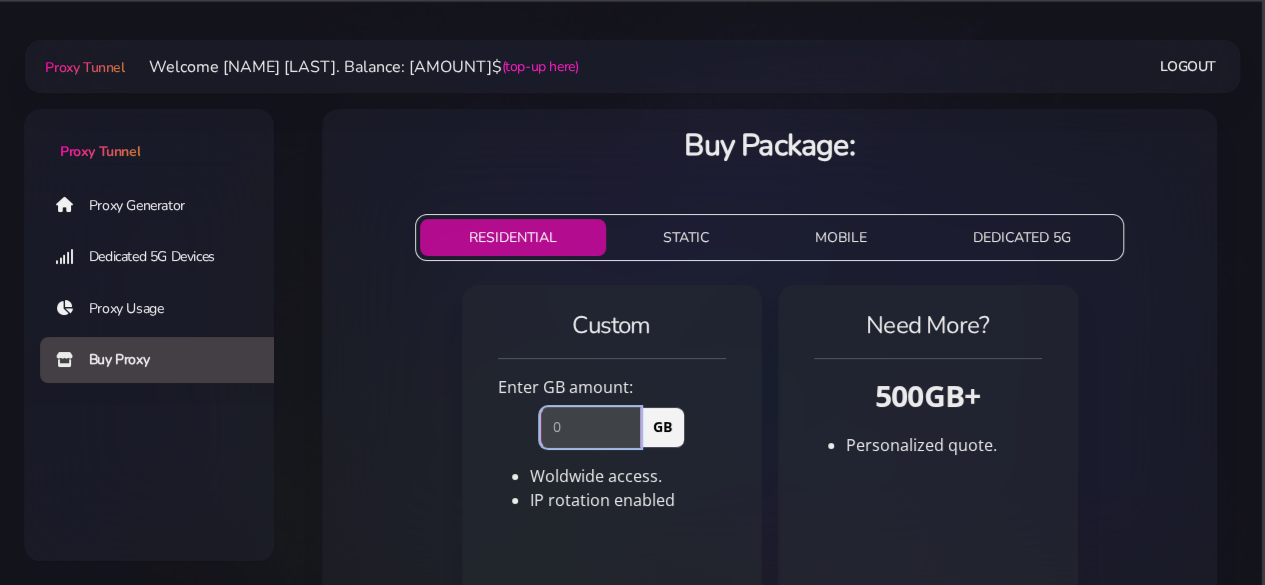 click at bounding box center (590, 427) 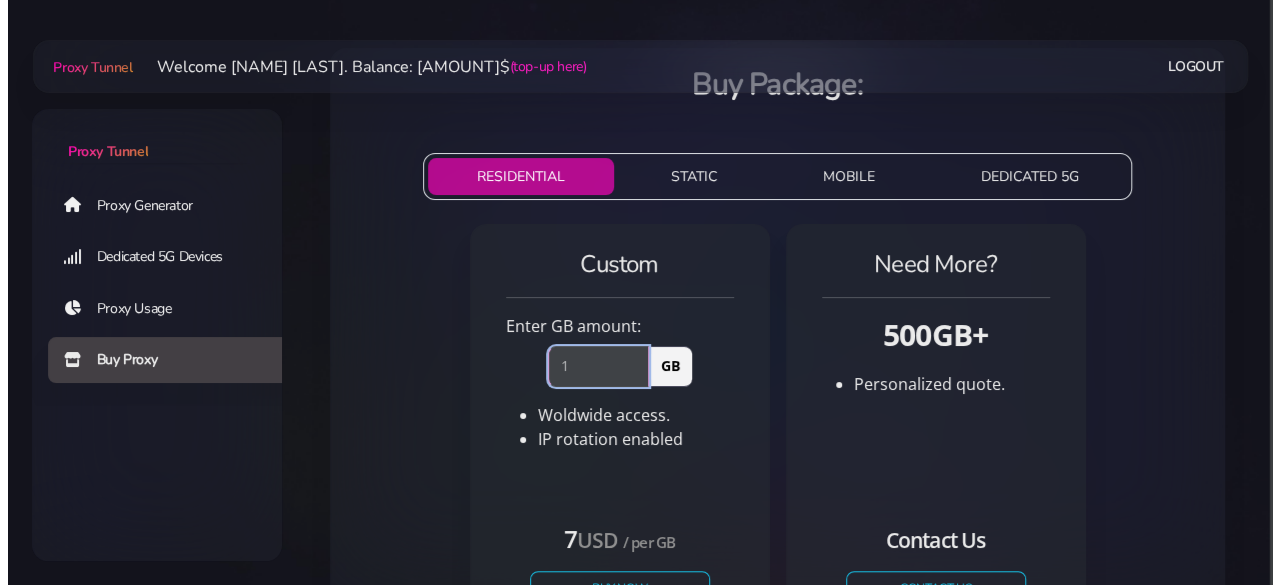 scroll, scrollTop: 261, scrollLeft: 0, axis: vertical 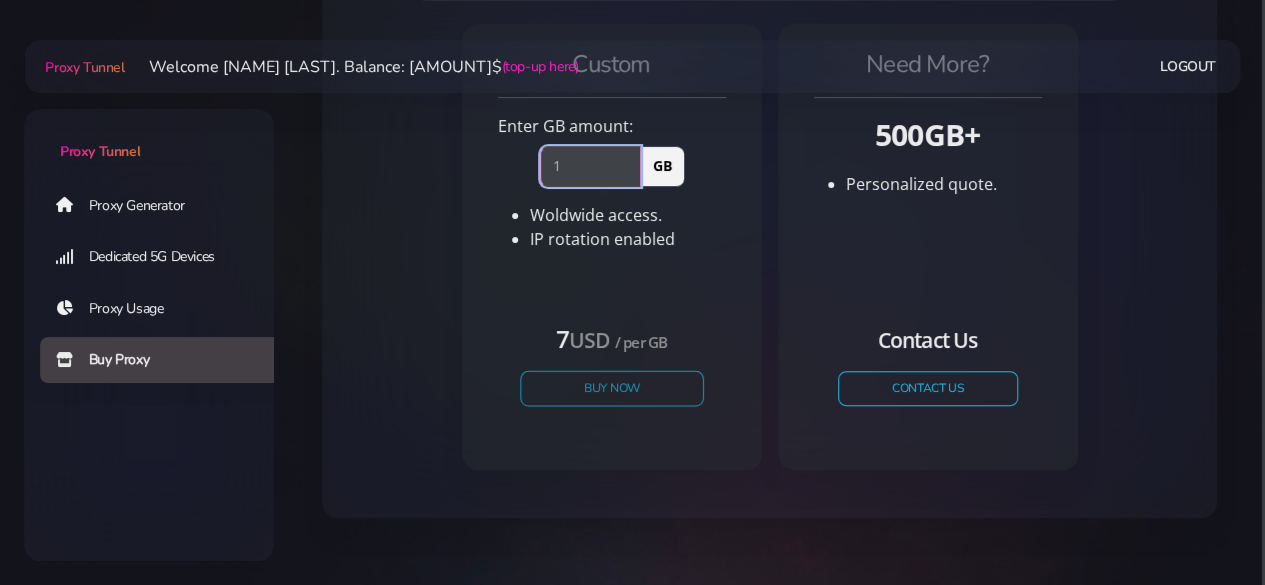 type on "1" 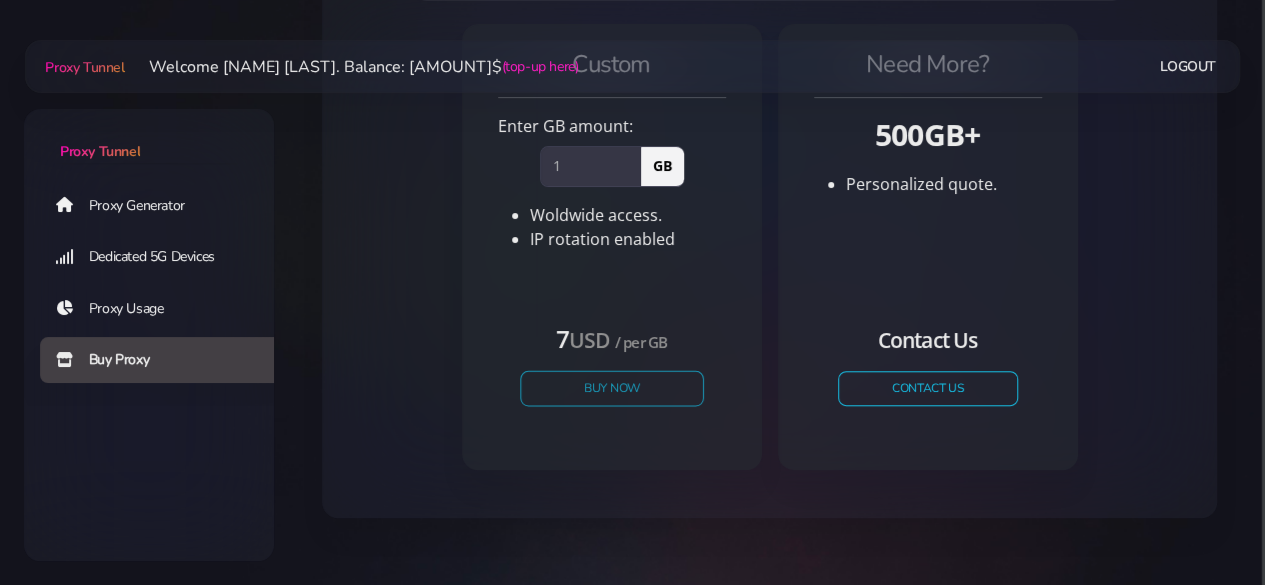 click on "Buy Now" at bounding box center (612, 388) 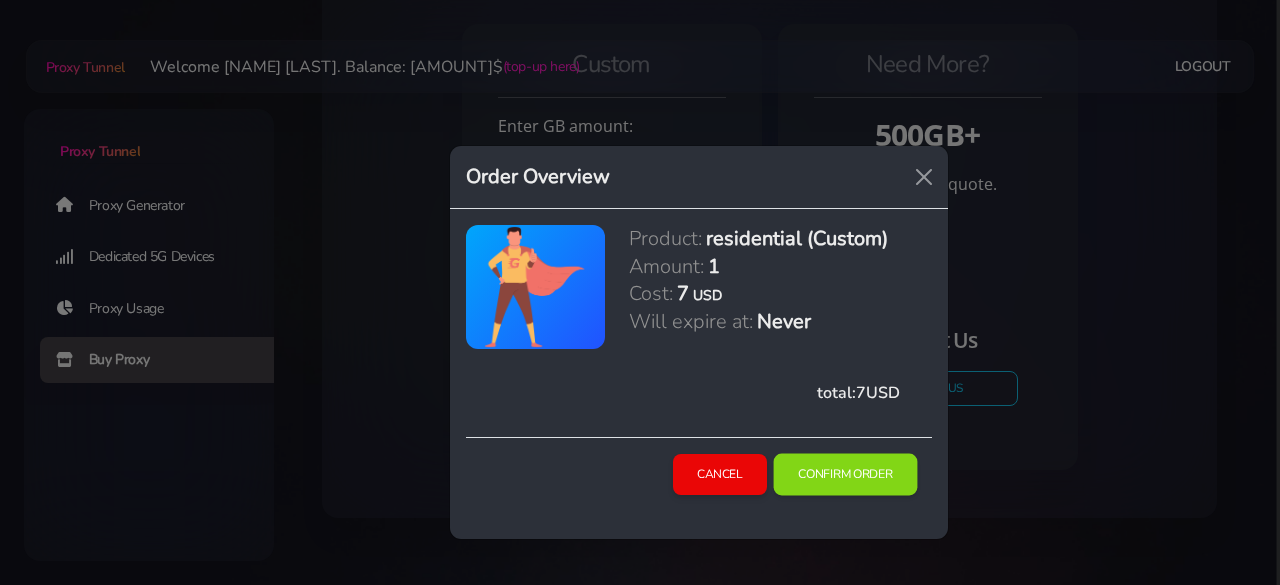 click on "Confirm Order" at bounding box center [845, 475] 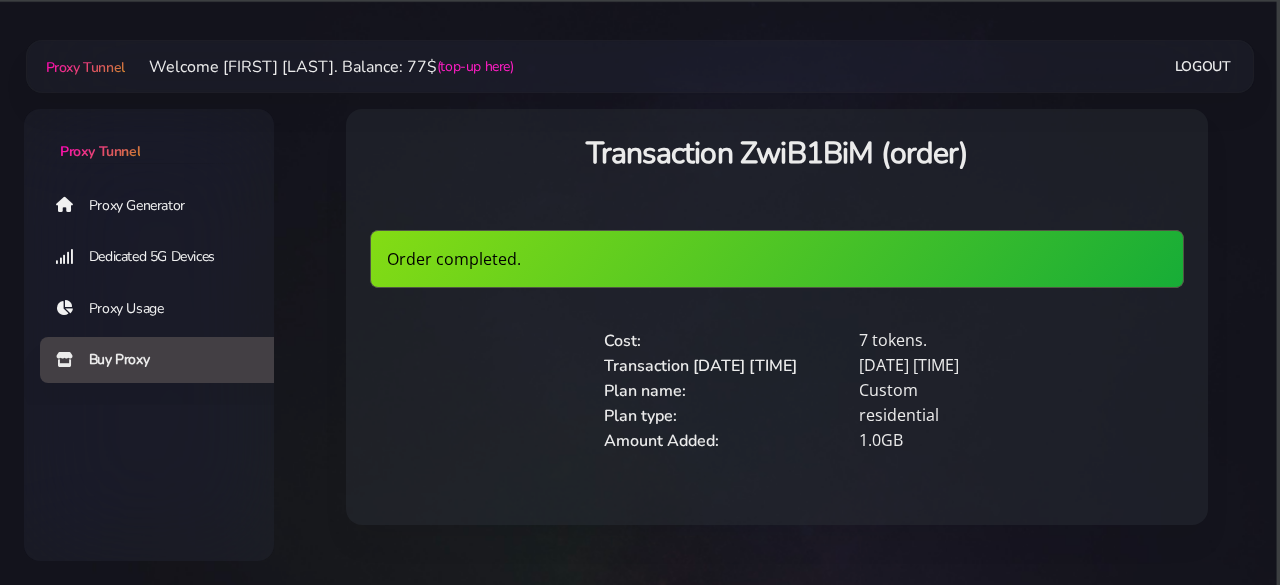 scroll, scrollTop: 0, scrollLeft: 0, axis: both 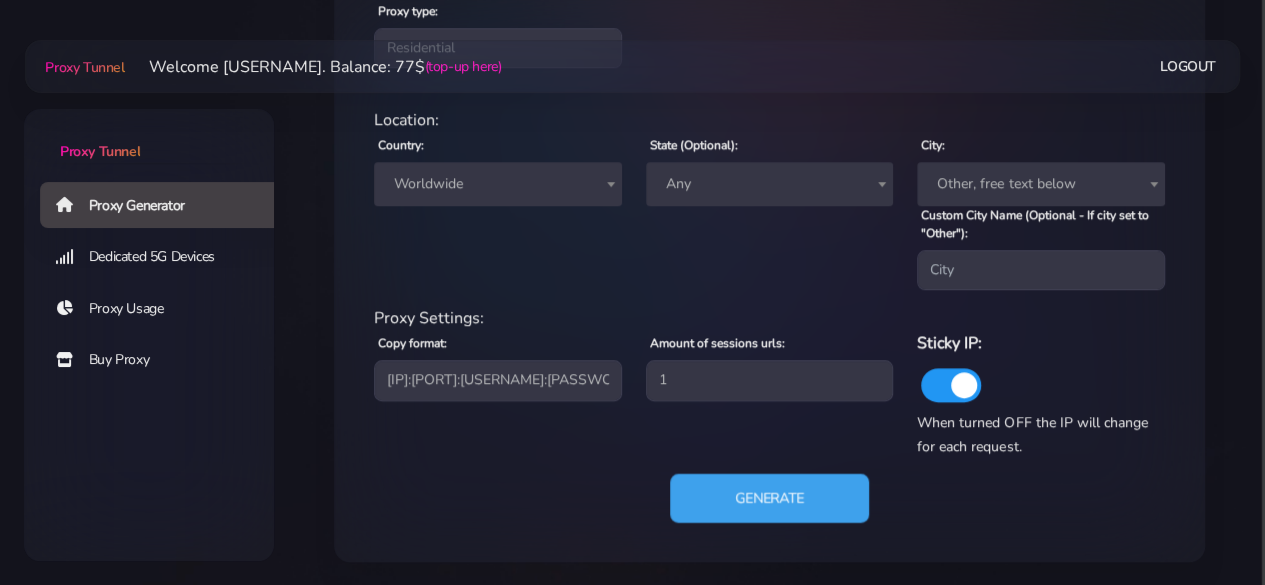 click on "Generate" at bounding box center [769, 498] 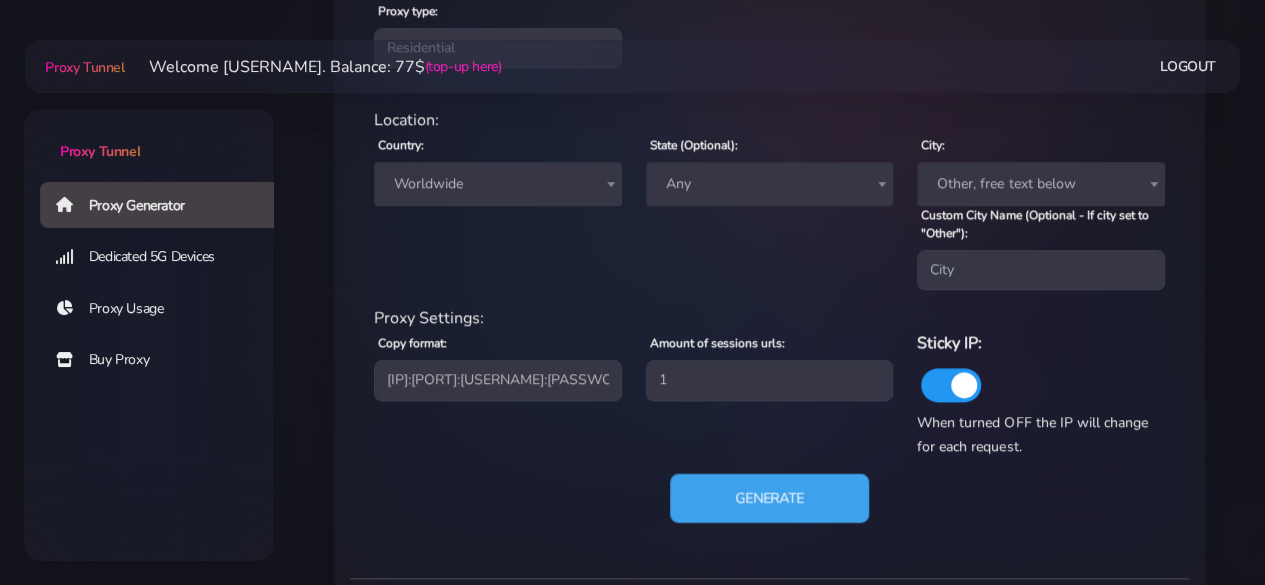 click on "Generate" at bounding box center (769, 498) 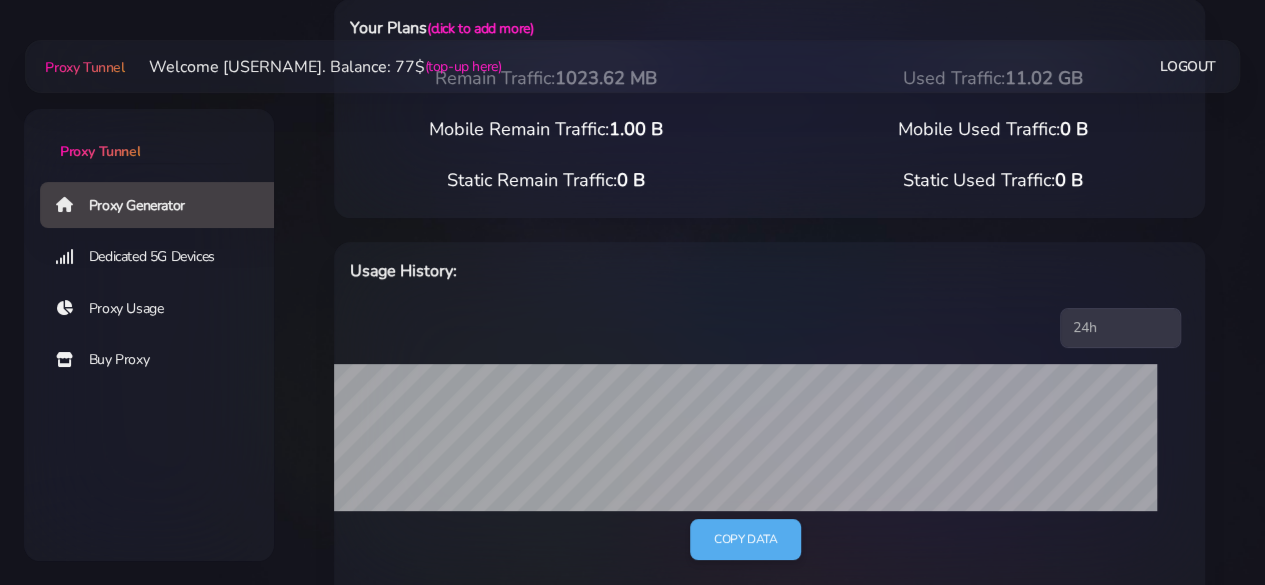 scroll, scrollTop: 0, scrollLeft: 0, axis: both 